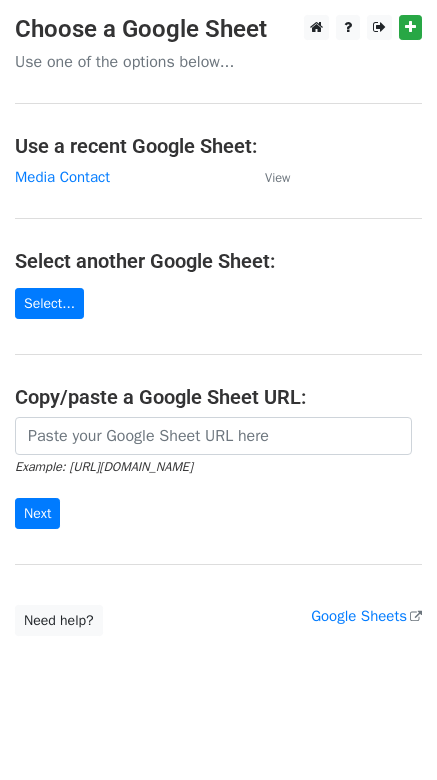 scroll, scrollTop: 0, scrollLeft: 0, axis: both 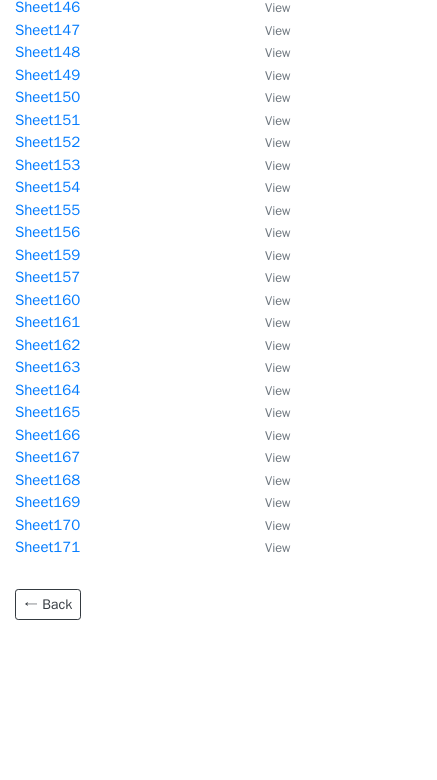 click on "Sheet171" at bounding box center (130, 547) 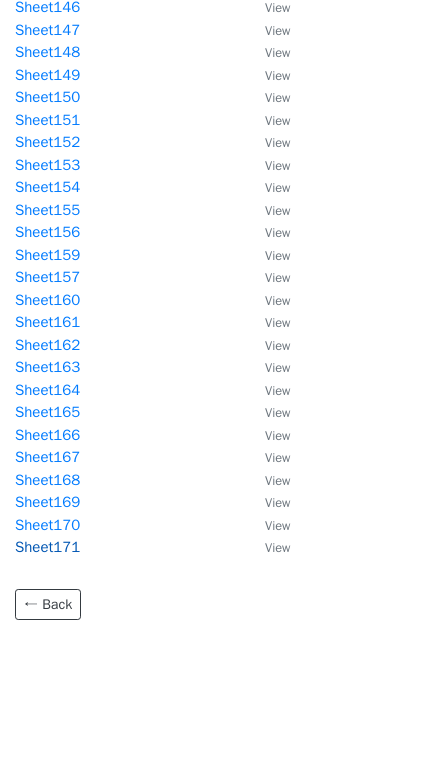 click on "Sheet171" at bounding box center [47, 547] 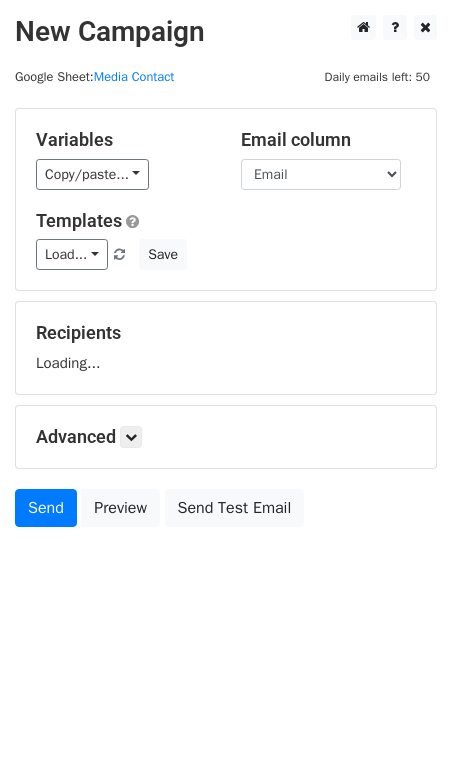 scroll, scrollTop: 0, scrollLeft: 0, axis: both 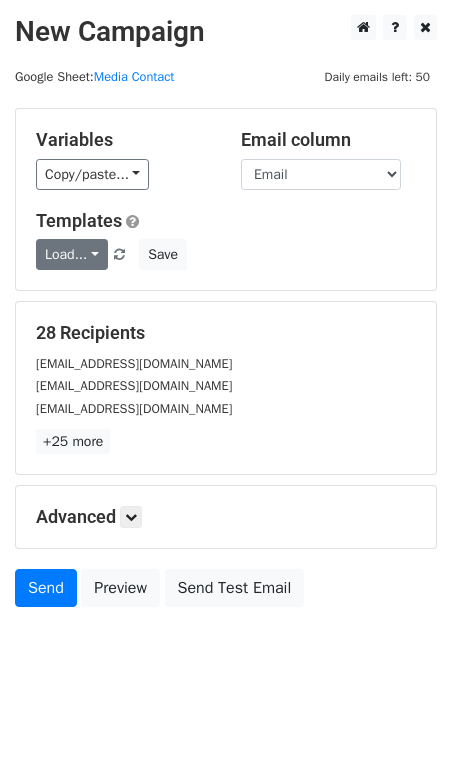 click on "Load..." at bounding box center [72, 254] 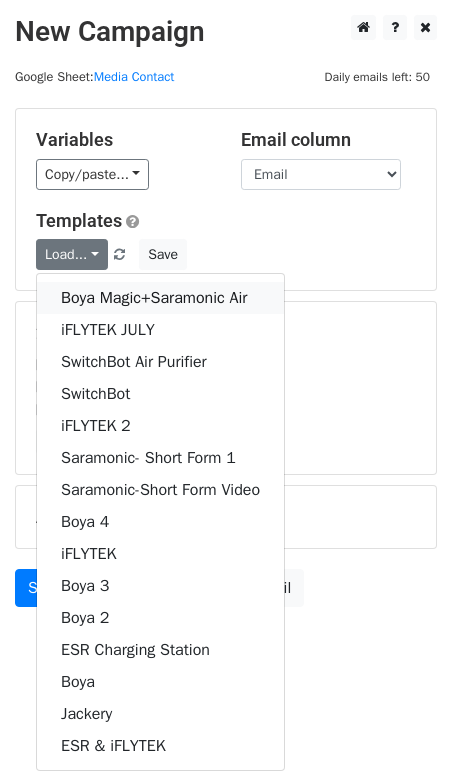 click on "Boya Magic+Saramonic Air" at bounding box center (160, 298) 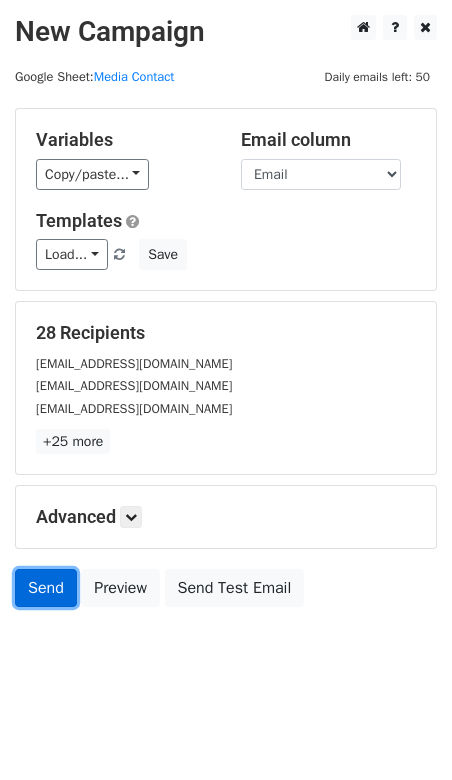 click on "Send" at bounding box center (46, 588) 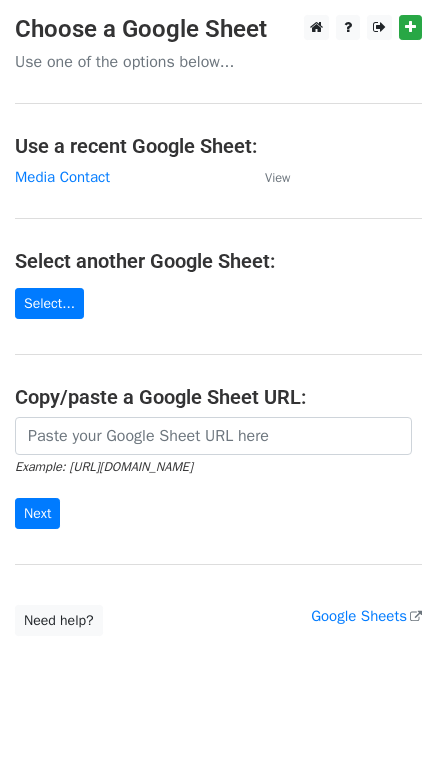 scroll, scrollTop: 0, scrollLeft: 0, axis: both 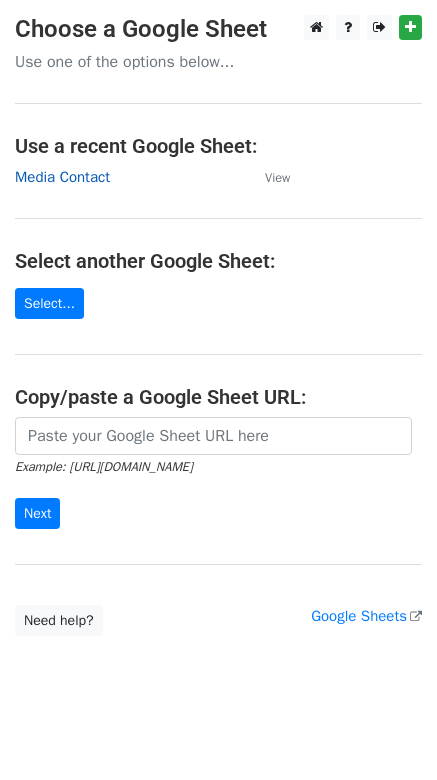 click on "Media Contact" at bounding box center [62, 177] 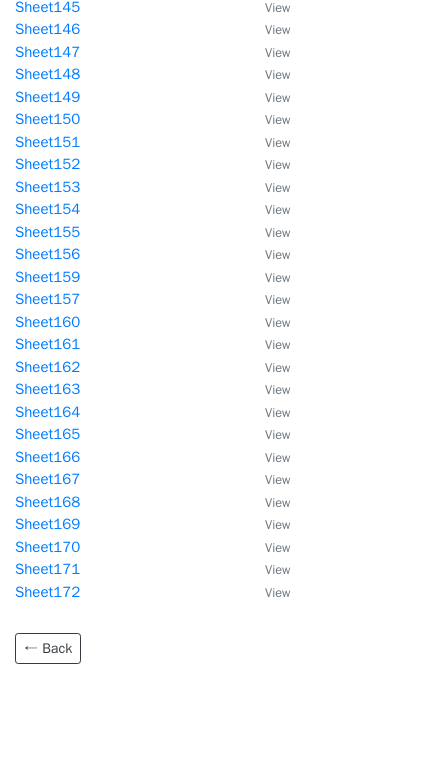 scroll, scrollTop: 3426, scrollLeft: 0, axis: vertical 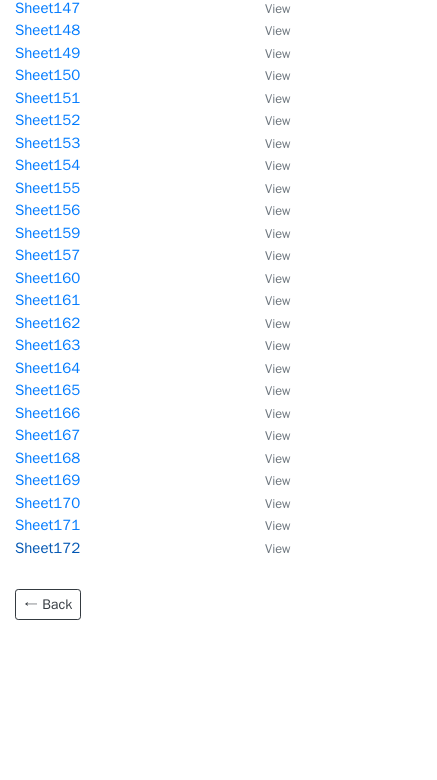 click on "Sheet172" at bounding box center [47, 548] 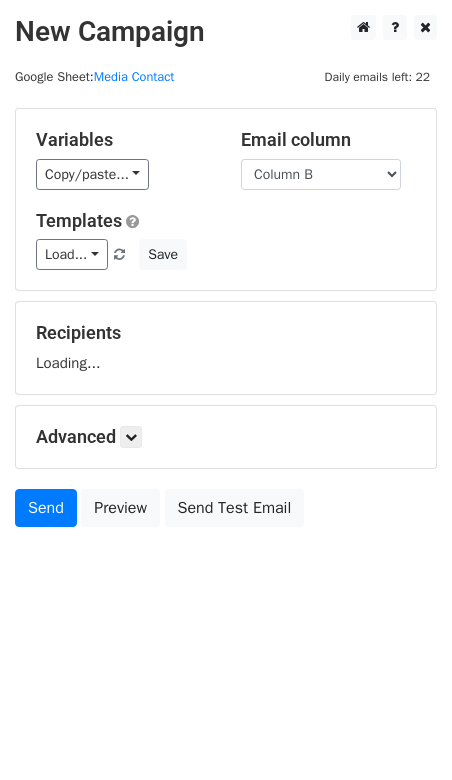 scroll, scrollTop: 0, scrollLeft: 0, axis: both 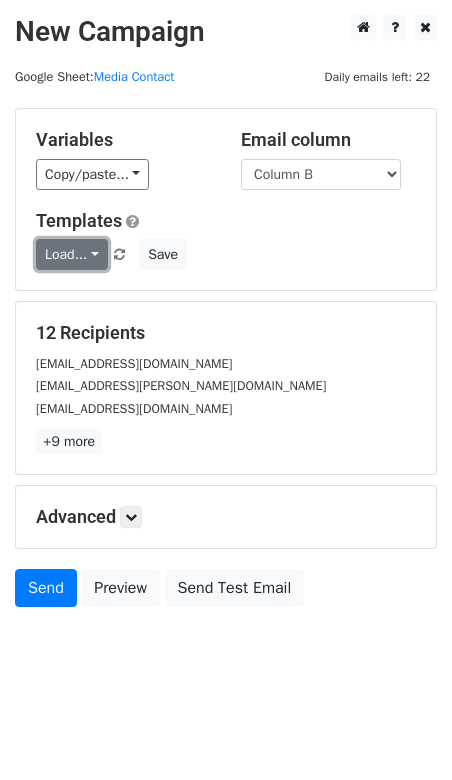 click on "Load..." at bounding box center [72, 254] 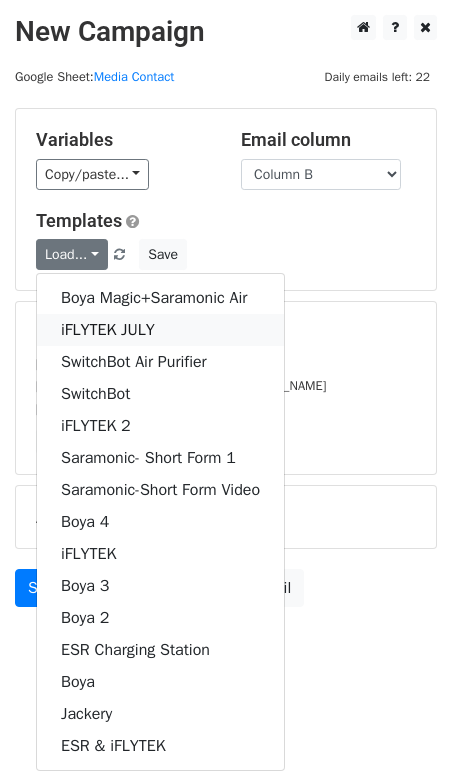click on "iFLYTEK JULY" at bounding box center (160, 330) 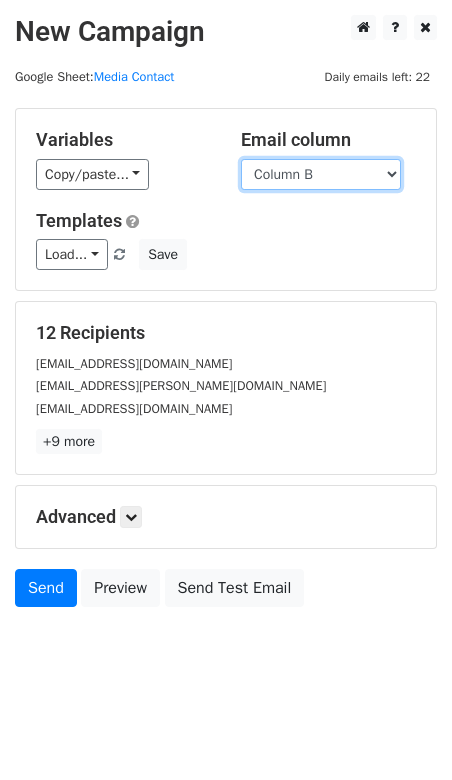 click on "Column A
Column B" at bounding box center (321, 174) 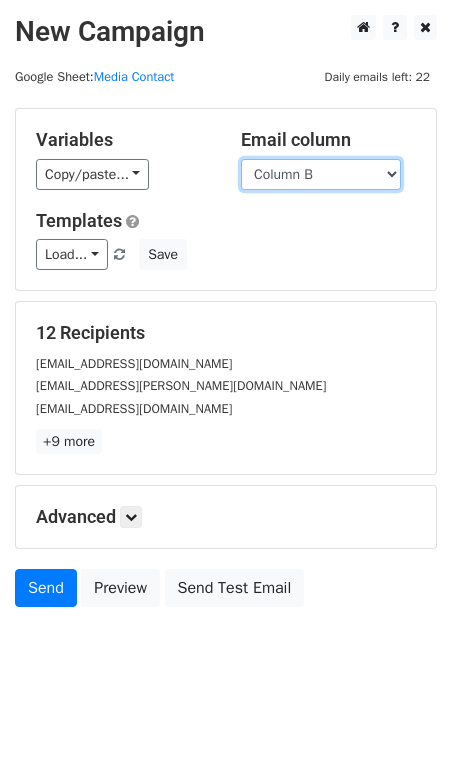 click on "Column A
Column B" at bounding box center [321, 174] 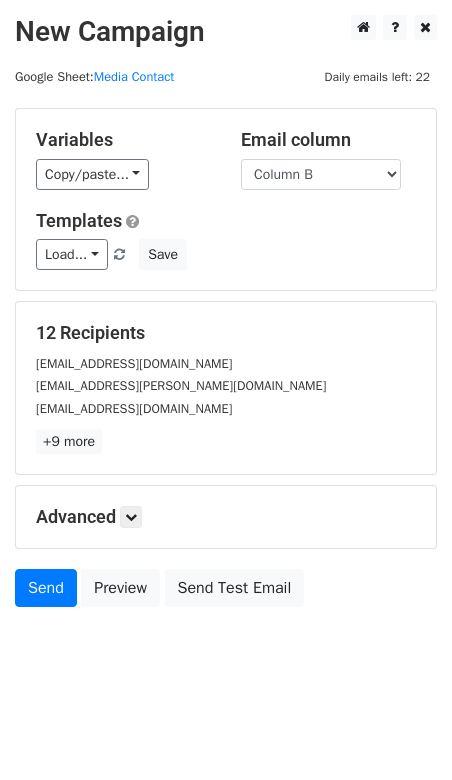 click on "Load...
Boya Magic+Saramonic Air
iFLYTEK JULY
SwitchBot Air Purifier
SwitchBot
iFLYTEK 2
Saramonic- Short Form 1
Saramonic-Short Form Video
Boya 4
iFLYTEK
Boya 3
Boya 2
ESR Charging Station
Boya
Jackery
ESR & iFLYTEK
Save" at bounding box center (226, 254) 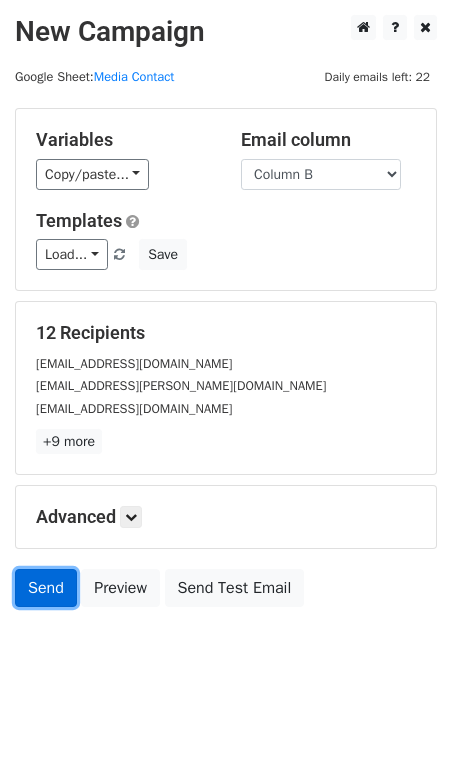 click on "Send" at bounding box center (46, 588) 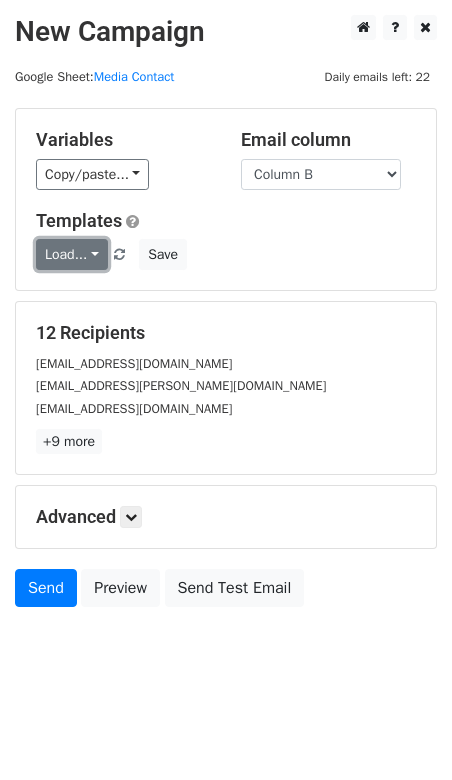 click on "Load..." at bounding box center (72, 254) 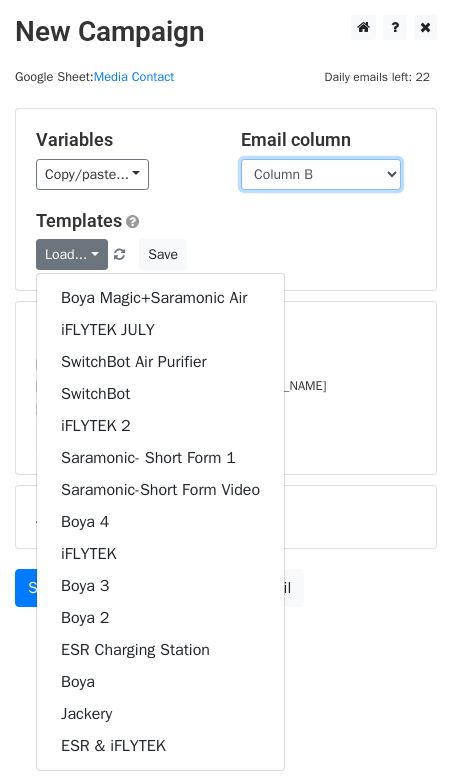 click on "Column A
Column B" at bounding box center (321, 174) 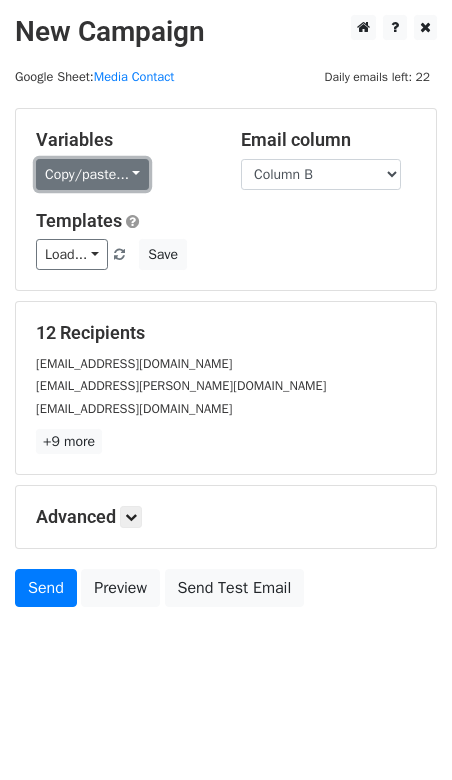 click on "Copy/paste..." at bounding box center (92, 174) 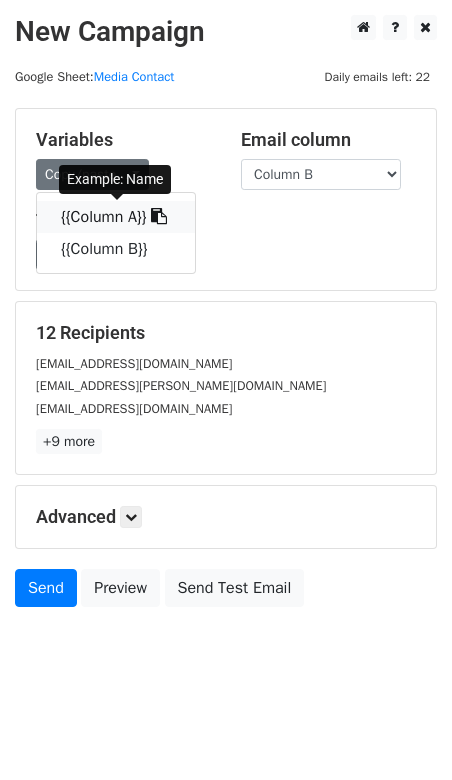 click on "{{Column A}}" at bounding box center [116, 217] 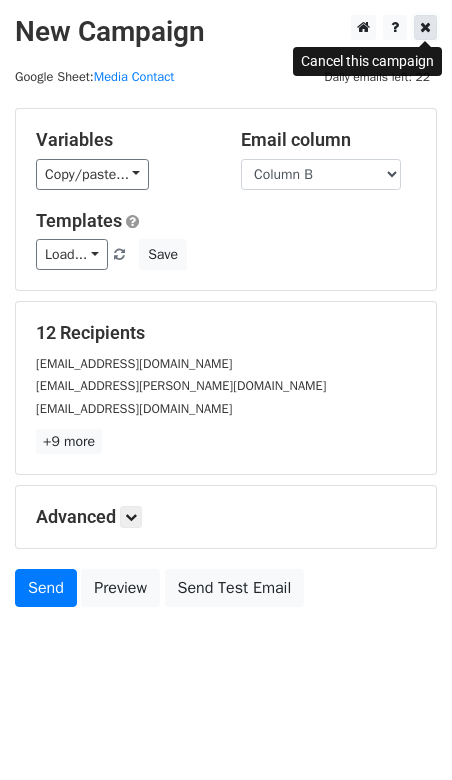 click at bounding box center [425, 27] 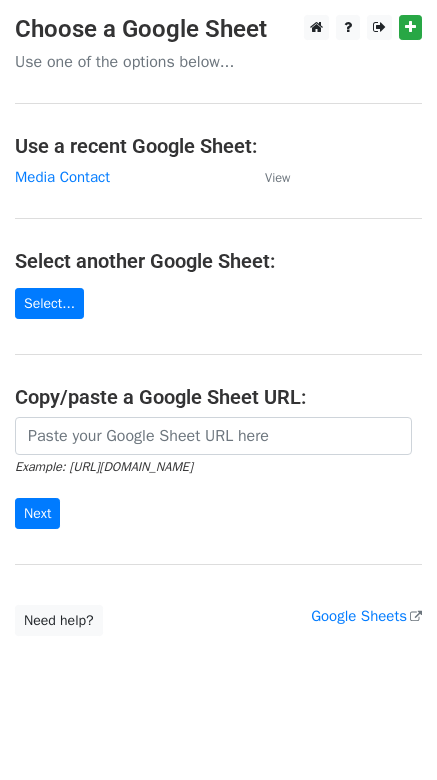 scroll, scrollTop: 0, scrollLeft: 0, axis: both 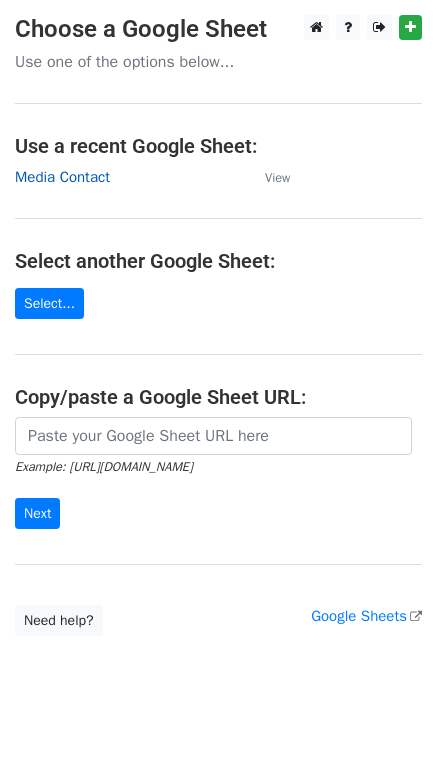 click on "Media Contact" at bounding box center (62, 177) 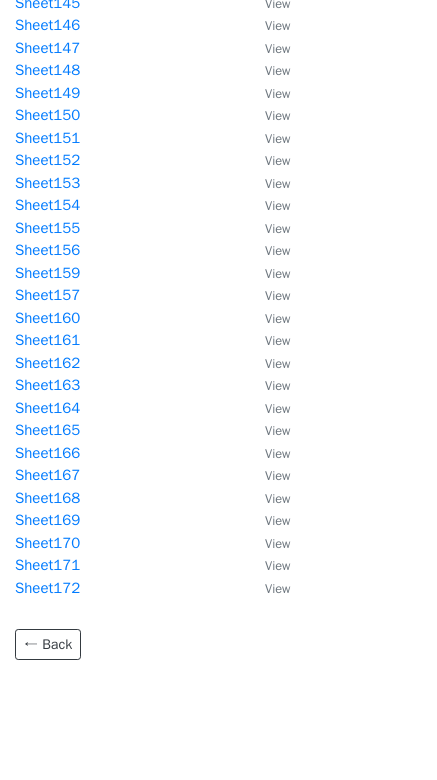 scroll, scrollTop: 3426, scrollLeft: 0, axis: vertical 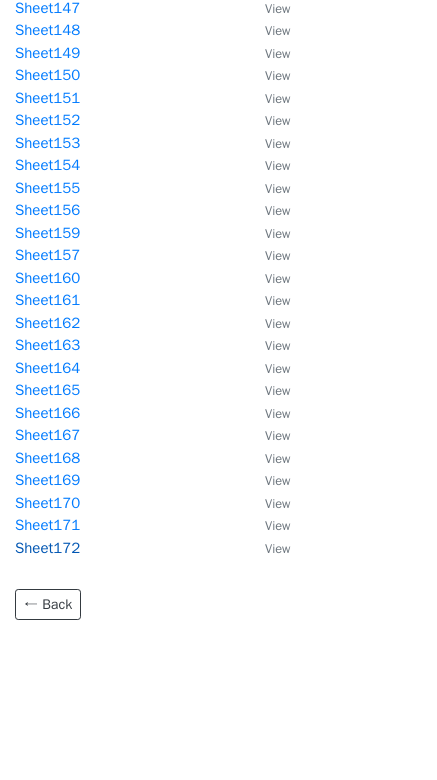 click on "Sheet172" at bounding box center [47, 548] 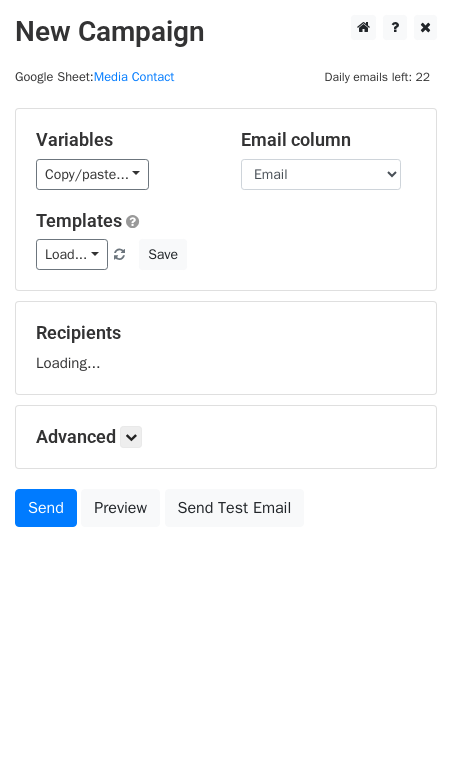 scroll, scrollTop: 0, scrollLeft: 0, axis: both 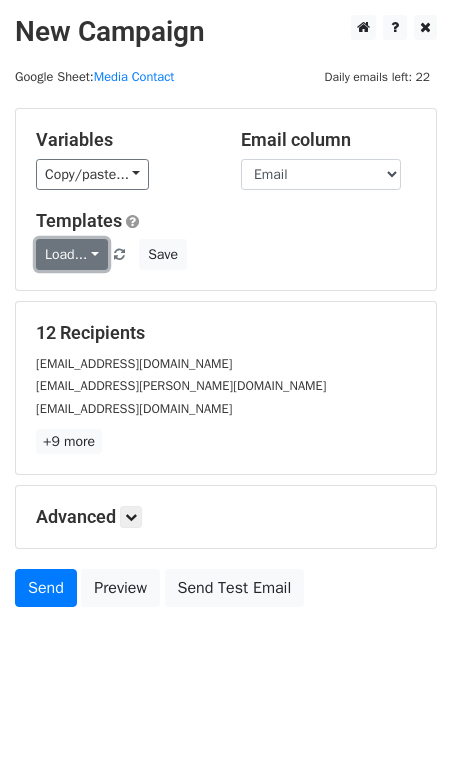 click on "Load..." at bounding box center (72, 254) 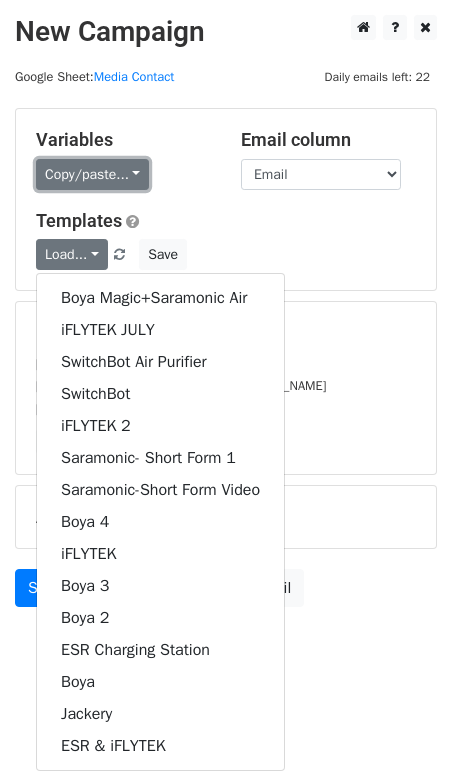 click on "Copy/paste..." at bounding box center [92, 174] 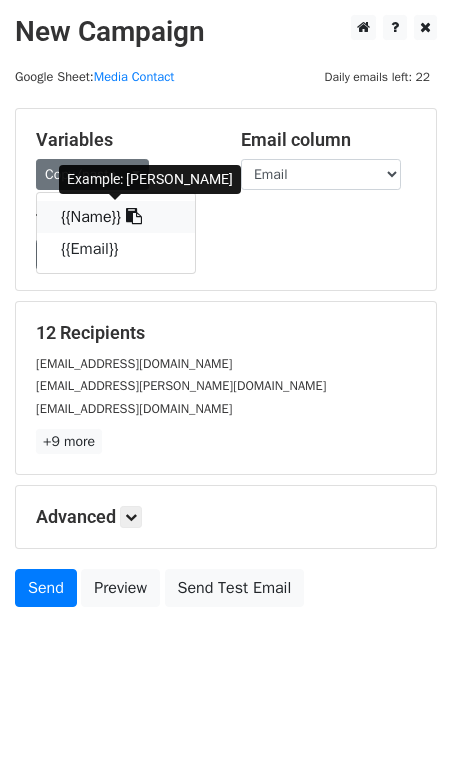 click on "{{Name}}" at bounding box center [116, 217] 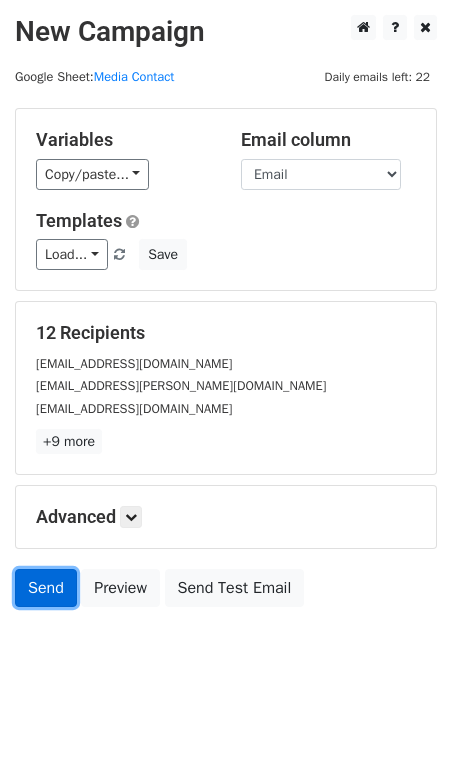 click on "Send" at bounding box center [46, 588] 